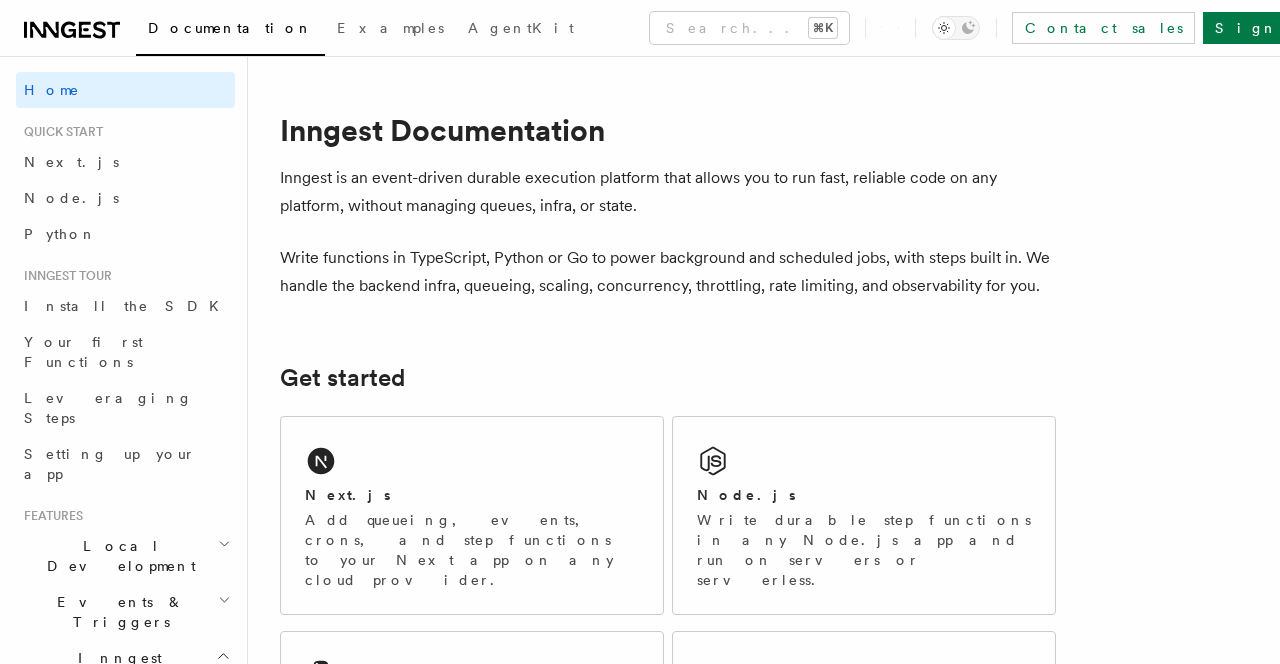 scroll, scrollTop: 0, scrollLeft: 0, axis: both 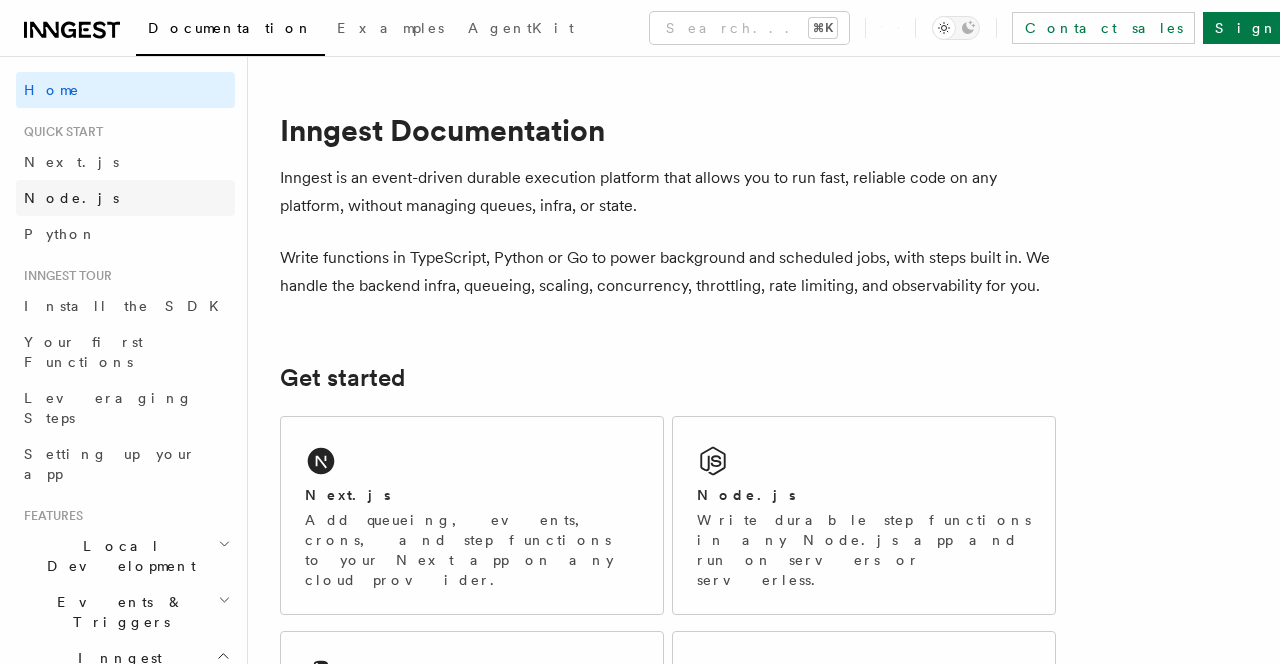 click on "Node.js" at bounding box center [71, 198] 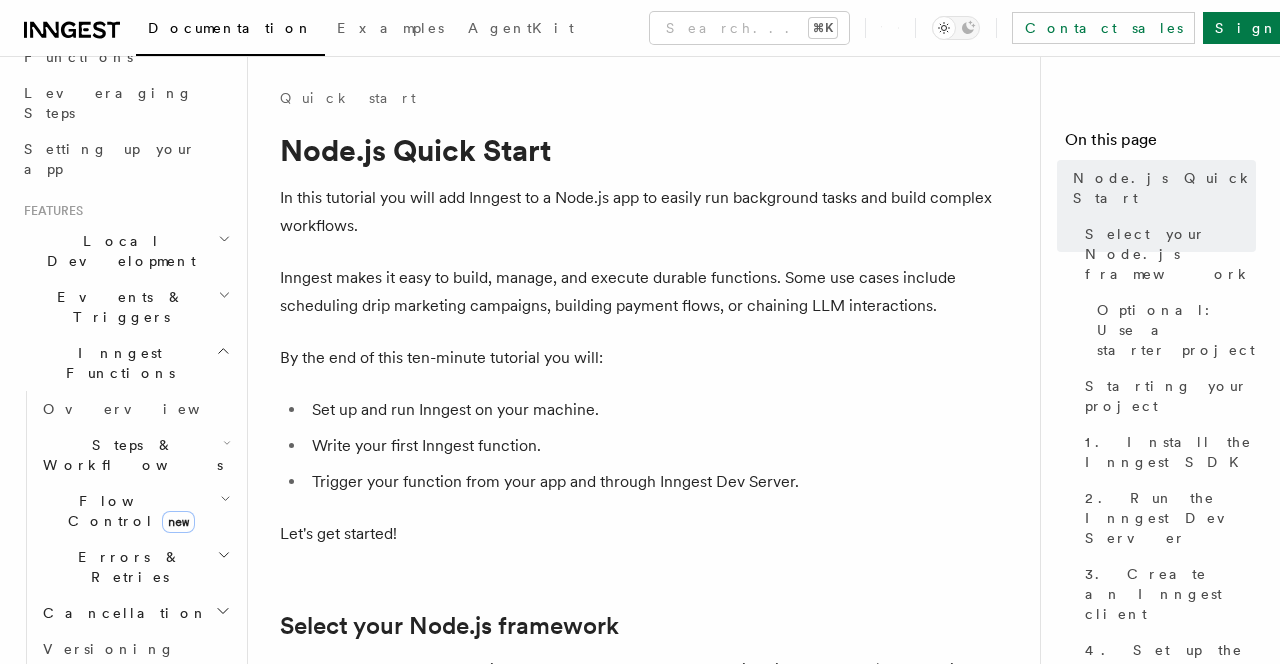 scroll, scrollTop: 314, scrollLeft: 0, axis: vertical 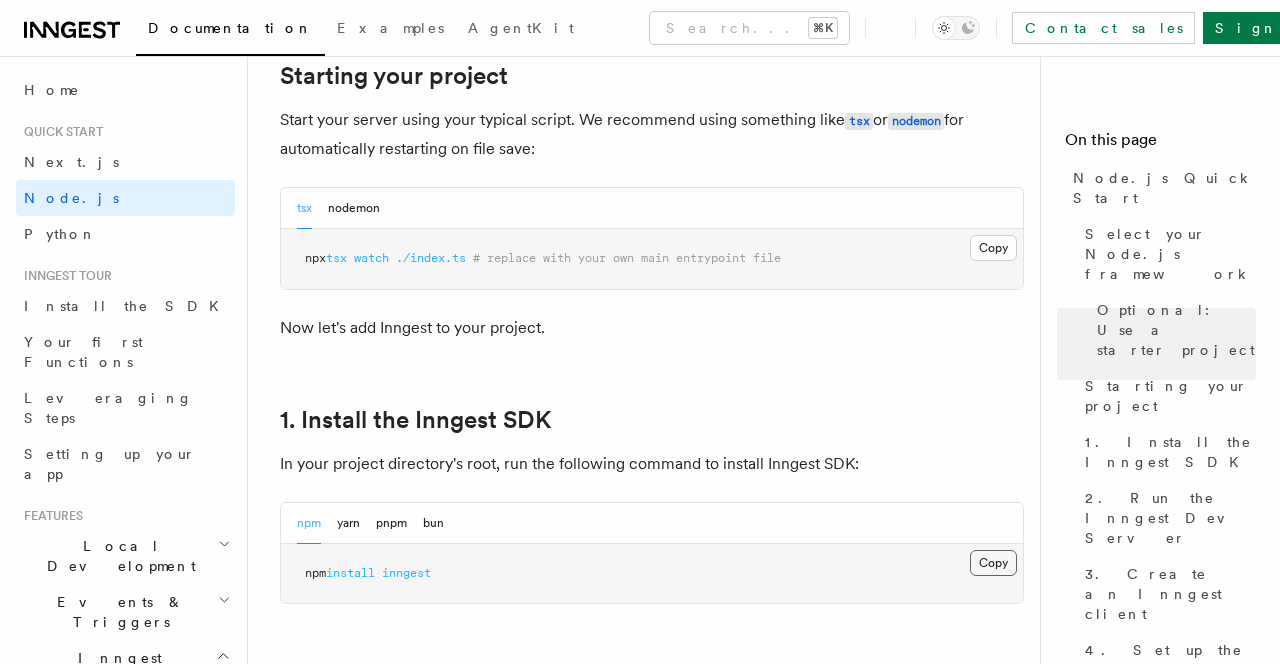click on "Copy Copied" at bounding box center (993, 563) 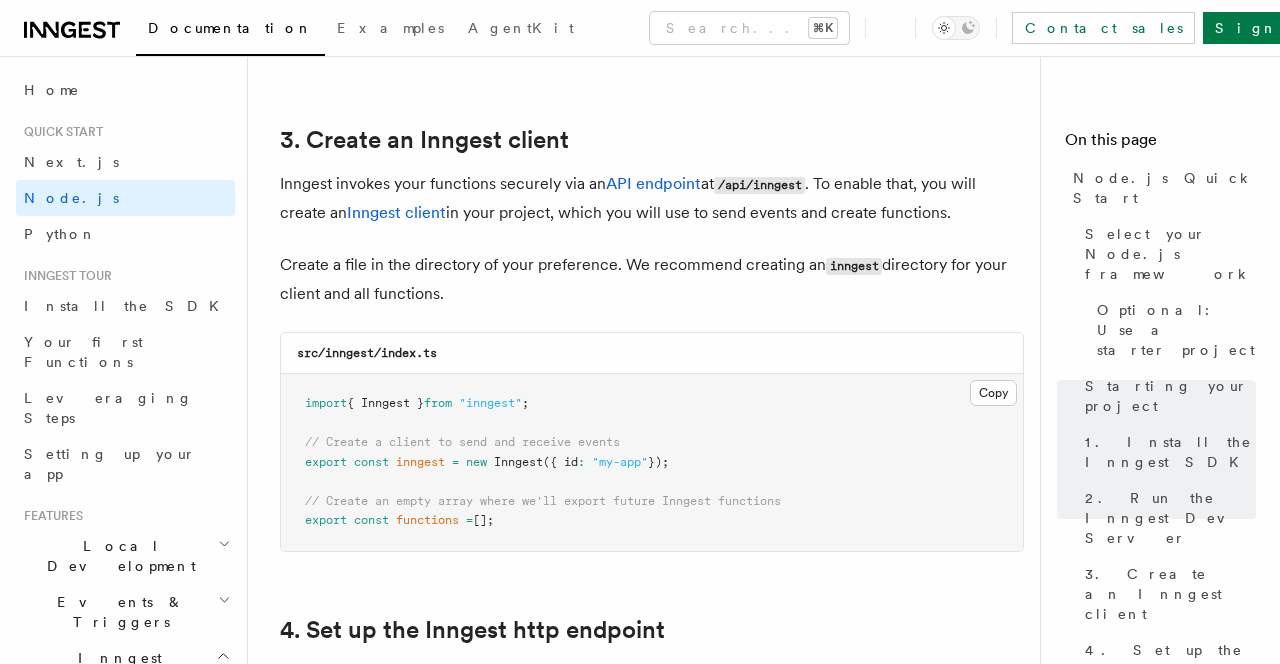 scroll, scrollTop: 2529, scrollLeft: 0, axis: vertical 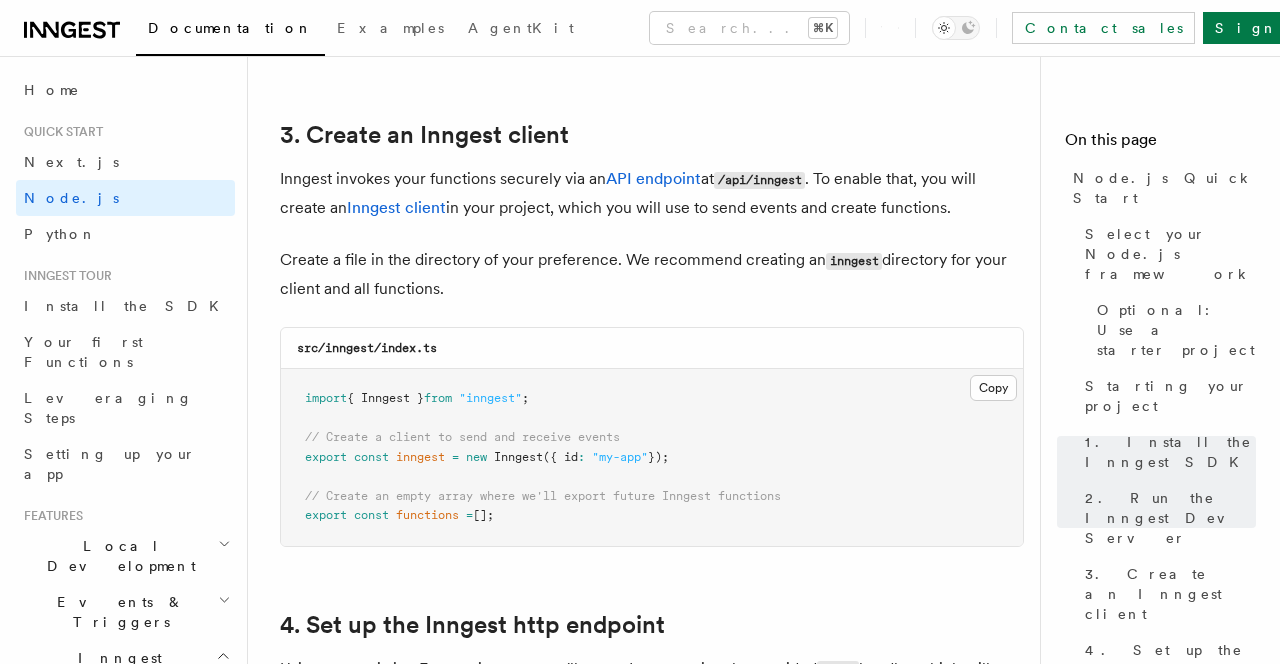 click on "import  { Inngest }  from   "inngest" ;
// Create a client to send and receive events
export   const   inngest   =   new   Inngest ({ id :   "my-app"  });
// Create an empty array where we'll export future Inngest functions
export   const   functions   =  [];" at bounding box center (652, 457) 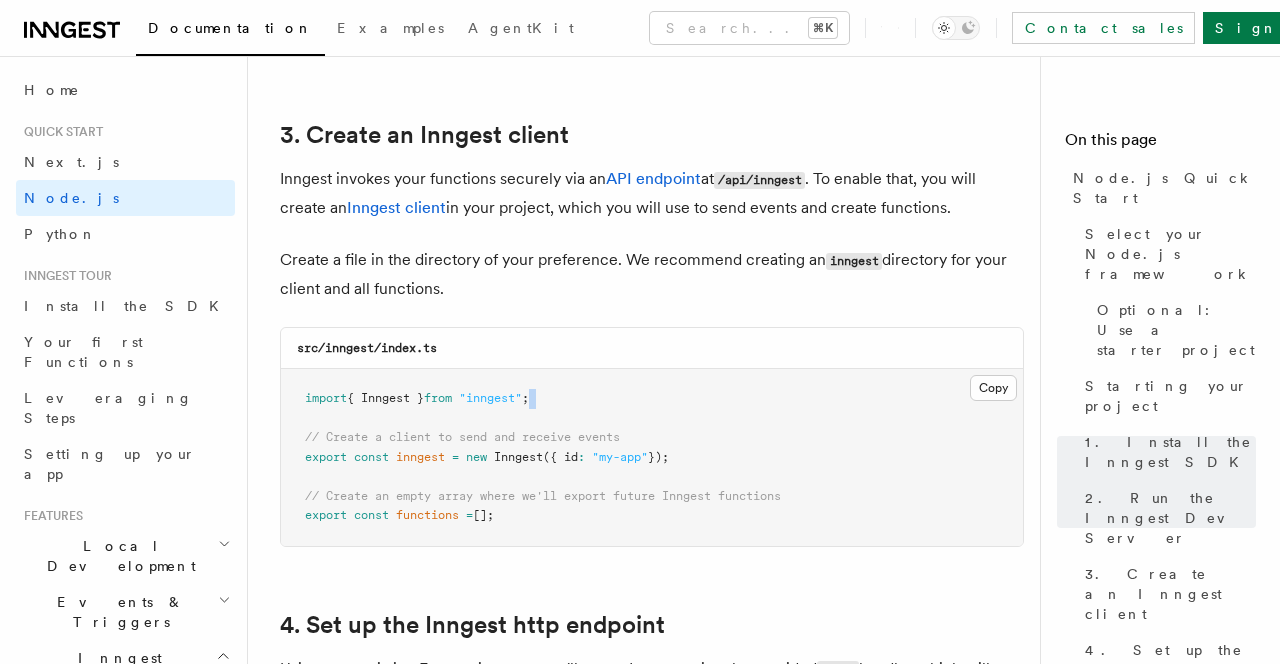 click on "import  { Inngest }  from   "inngest" ;
// Create a client to send and receive events
export   const   inngest   =   new   Inngest ({ id :   "my-app"  });
// Create an empty array where we'll export future Inngest functions
export   const   functions   =  [];" at bounding box center (652, 457) 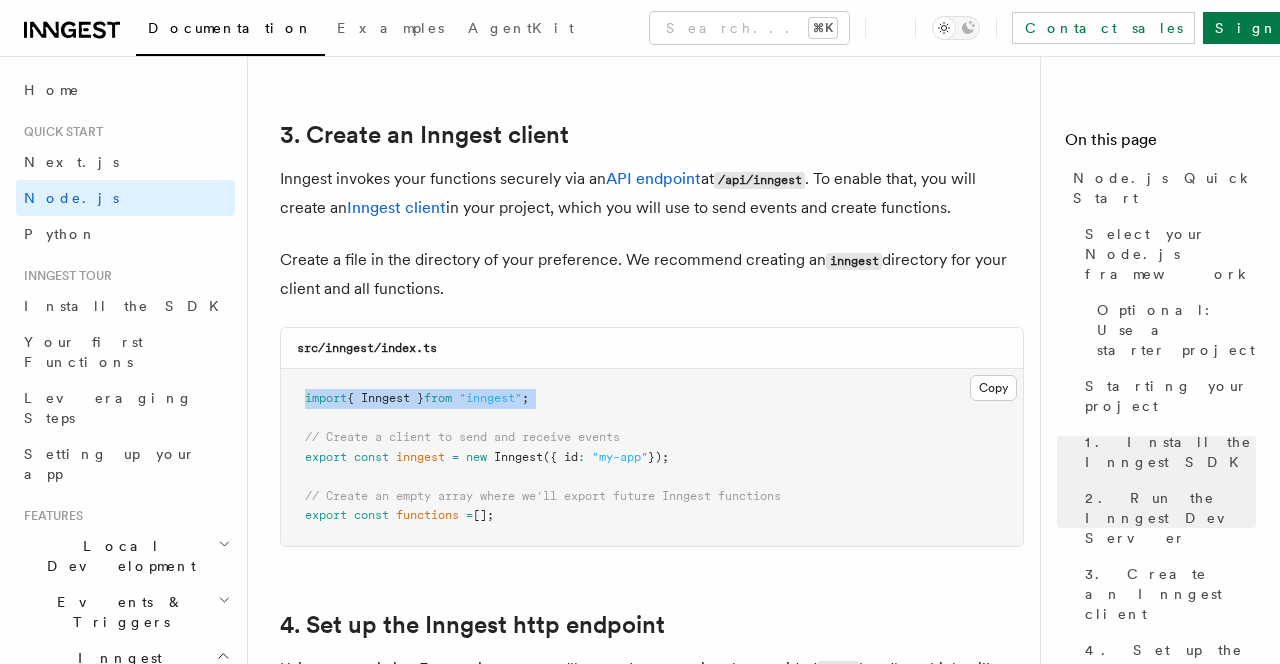 copy on "import  { Inngest }  from   "inngest" ;" 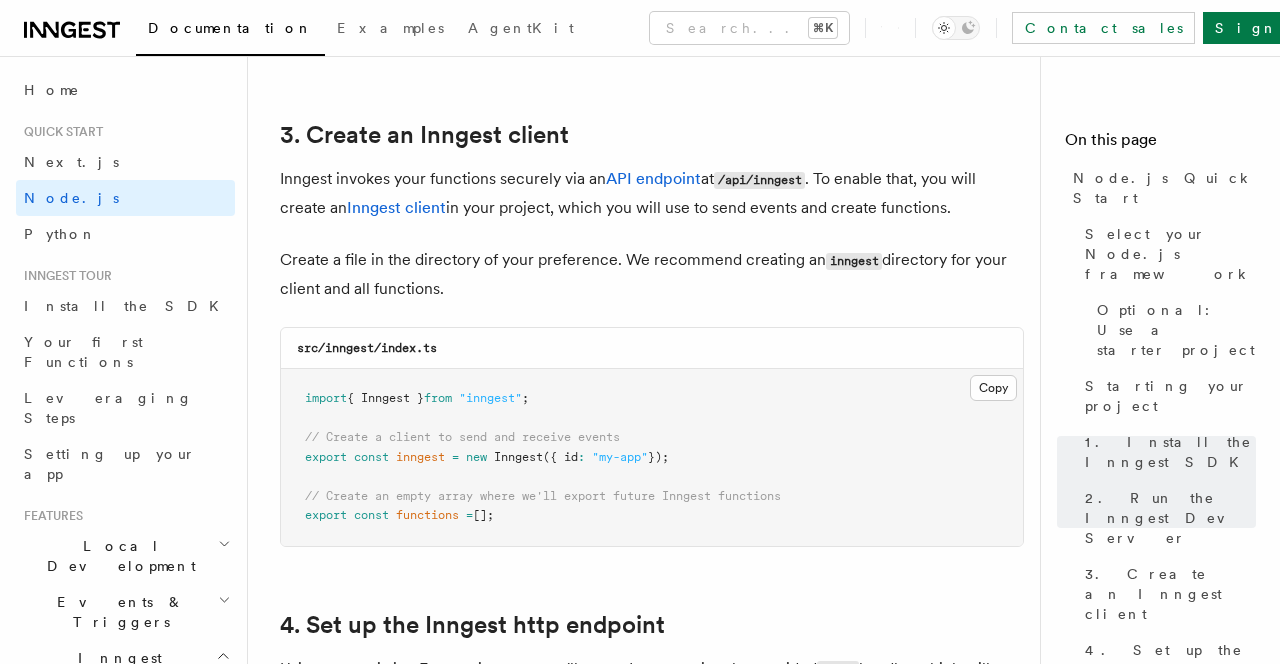 click on "import  { Inngest }  from   "inngest" ;
// Create a client to send and receive events
export   const   inngest   =   new   Inngest ({ id :   "my-app"  });
// Create an empty array where we'll export future Inngest functions
export   const   functions   =  [];" at bounding box center [652, 457] 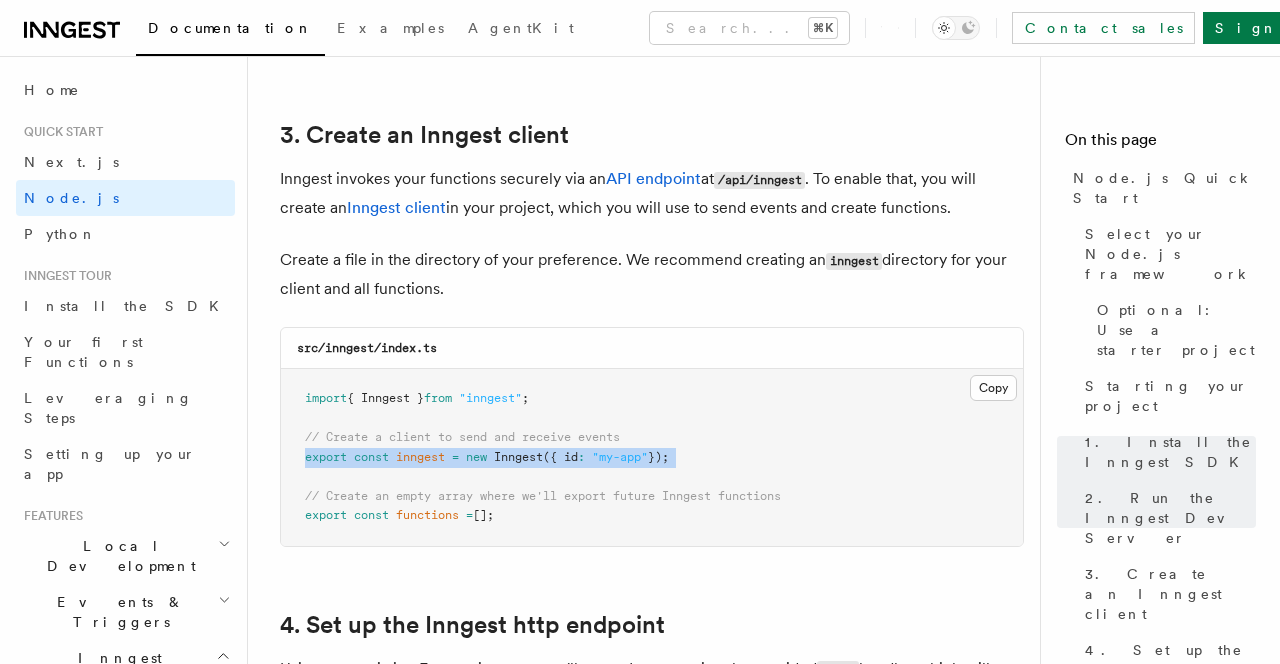 click on "import  { Inngest }  from   "inngest" ;
// Create a client to send and receive events
export   const   inngest   =   new   Inngest ({ id :   "my-app"  });
// Create an empty array where we'll export future Inngest functions
export   const   functions   =  [];" at bounding box center [652, 457] 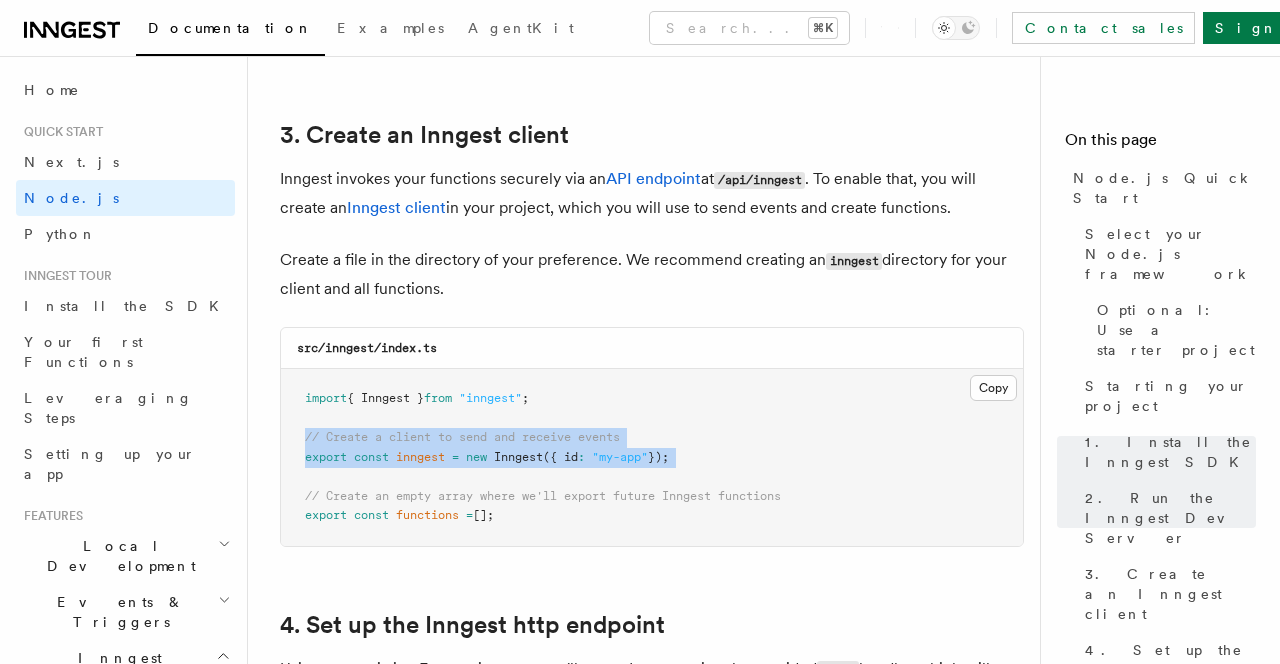 drag, startPoint x: 298, startPoint y: 403, endPoint x: 817, endPoint y: 448, distance: 520.9472 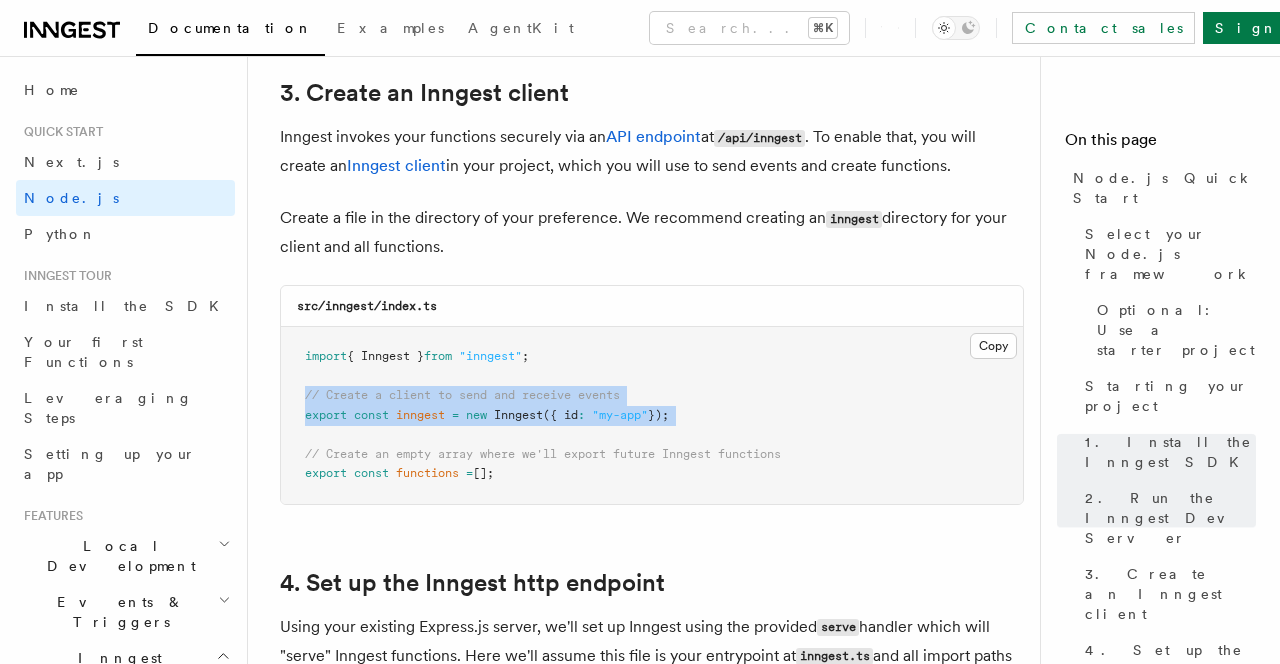 scroll, scrollTop: 2574, scrollLeft: 0, axis: vertical 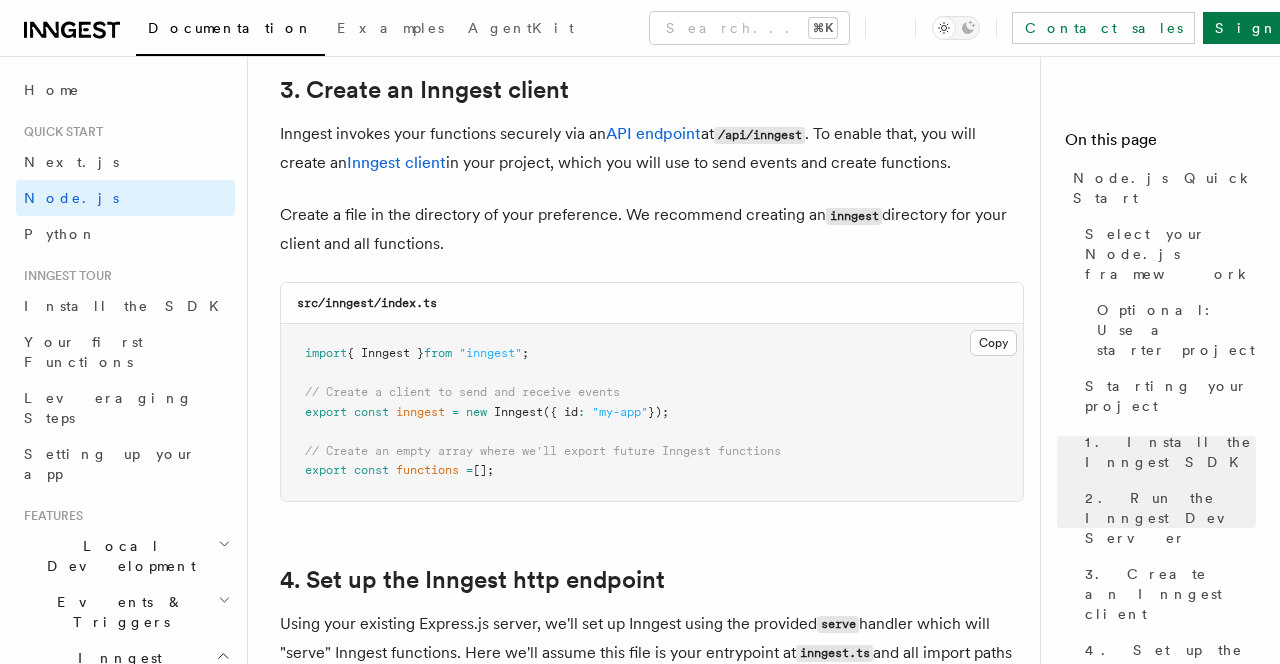 click on "import  { Inngest }  from   "inngest" ;
// Create a client to send and receive events
export   const   inngest   =   new   Inngest ({ id :   "my-app"  });
// Create an empty array where we'll export future Inngest functions
export   const   functions   =  [];" at bounding box center [652, 412] 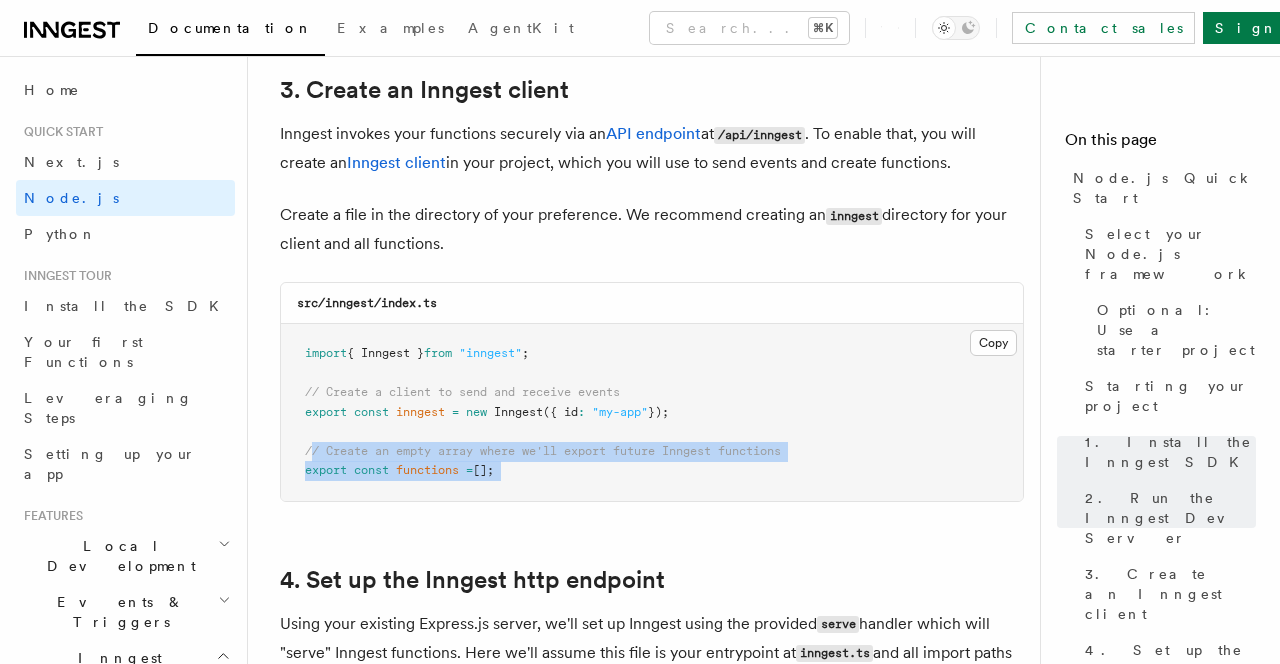 drag, startPoint x: 678, startPoint y: 432, endPoint x: 308, endPoint y: 413, distance: 370.48752 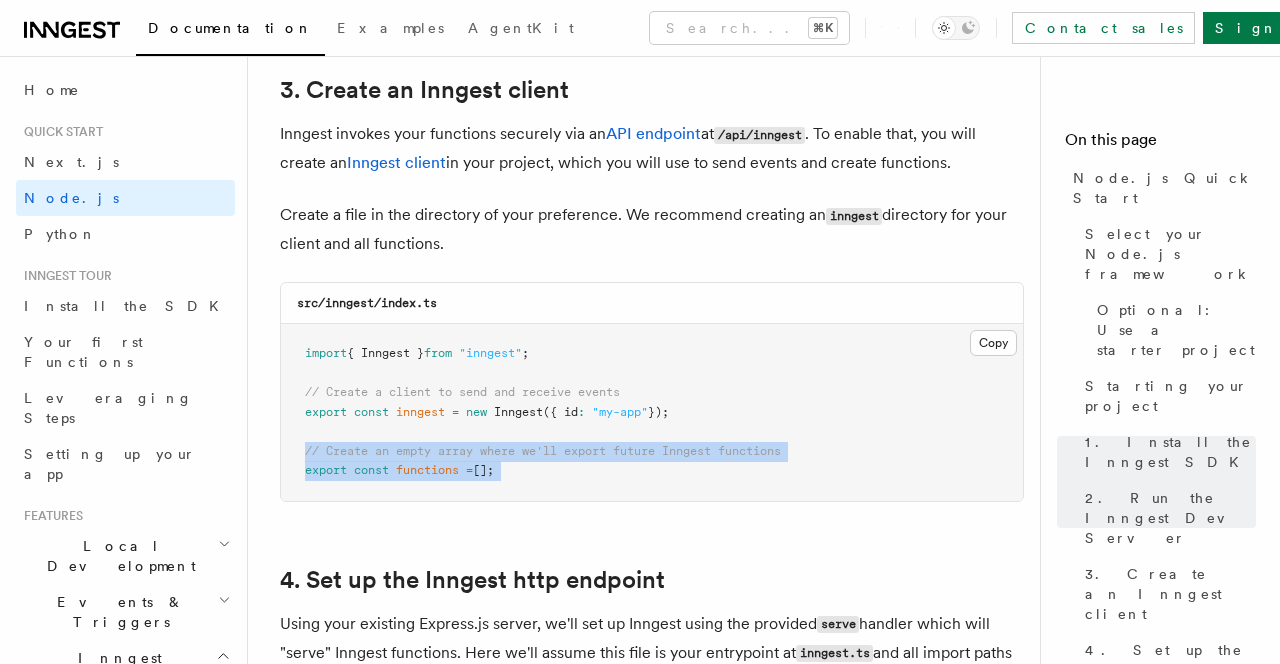 click on "// Create an empty array where we'll export future Inngest functions" at bounding box center (543, 451) 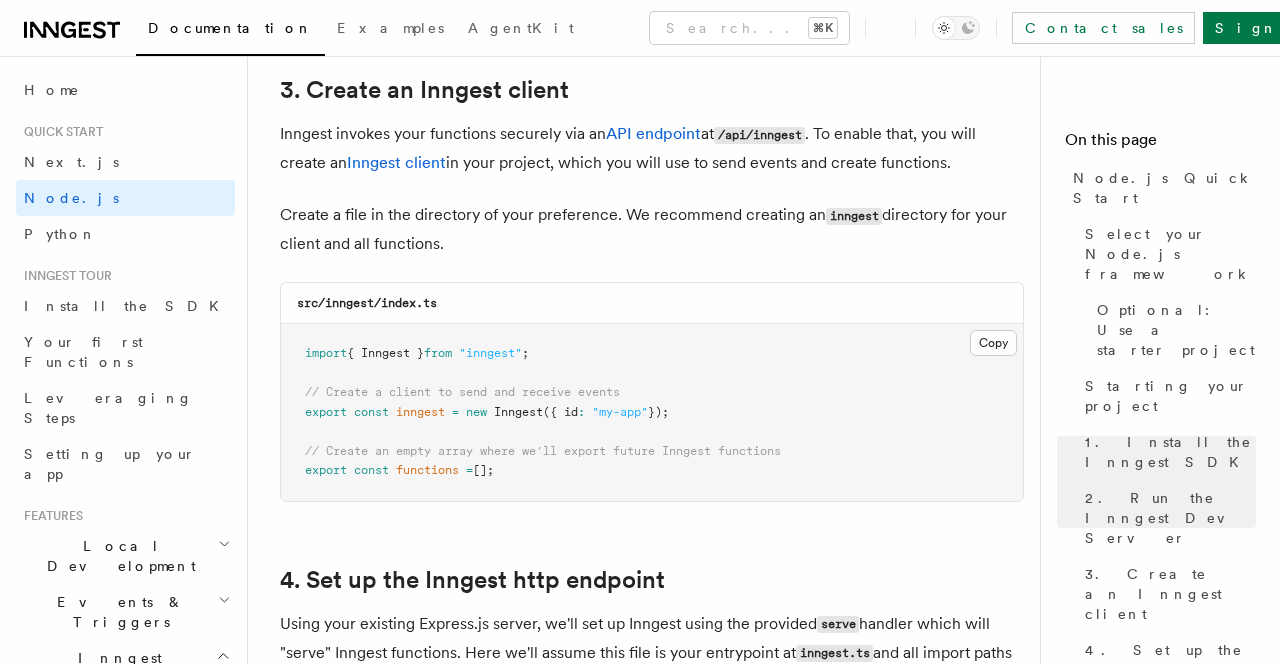 click on "// Create an empty array where we'll export future Inngest functions" at bounding box center (543, 451) 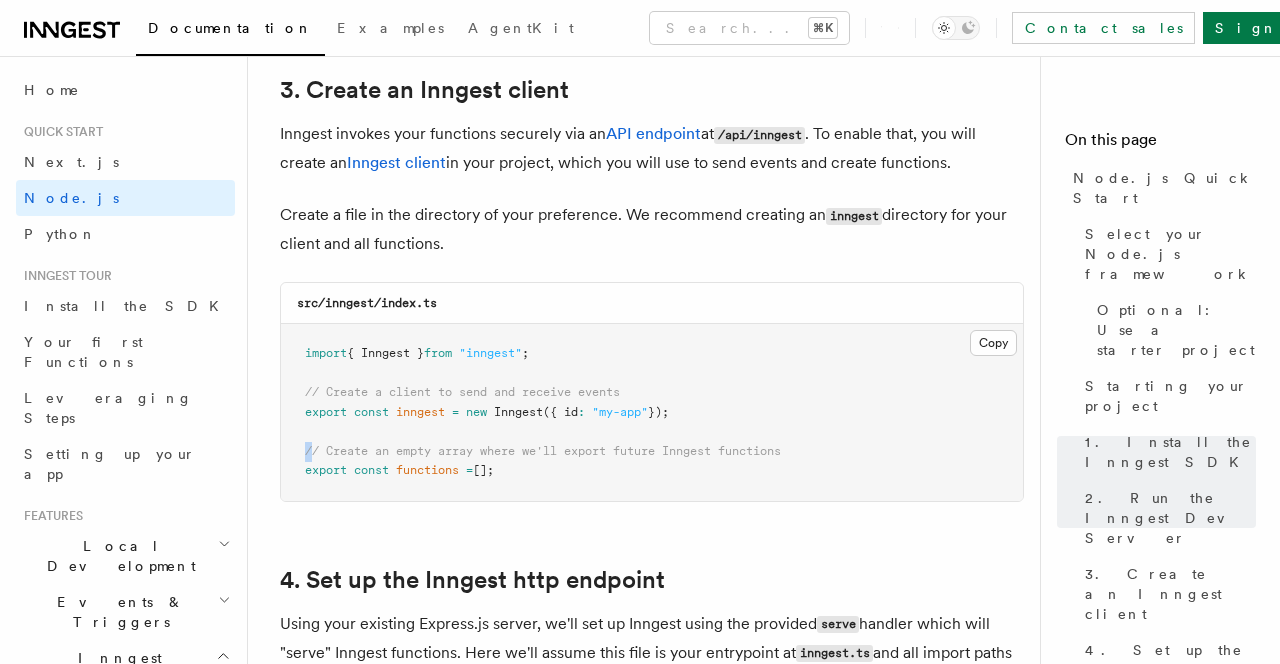 click on "// Create an empty array where we'll export future Inngest functions" at bounding box center (543, 451) 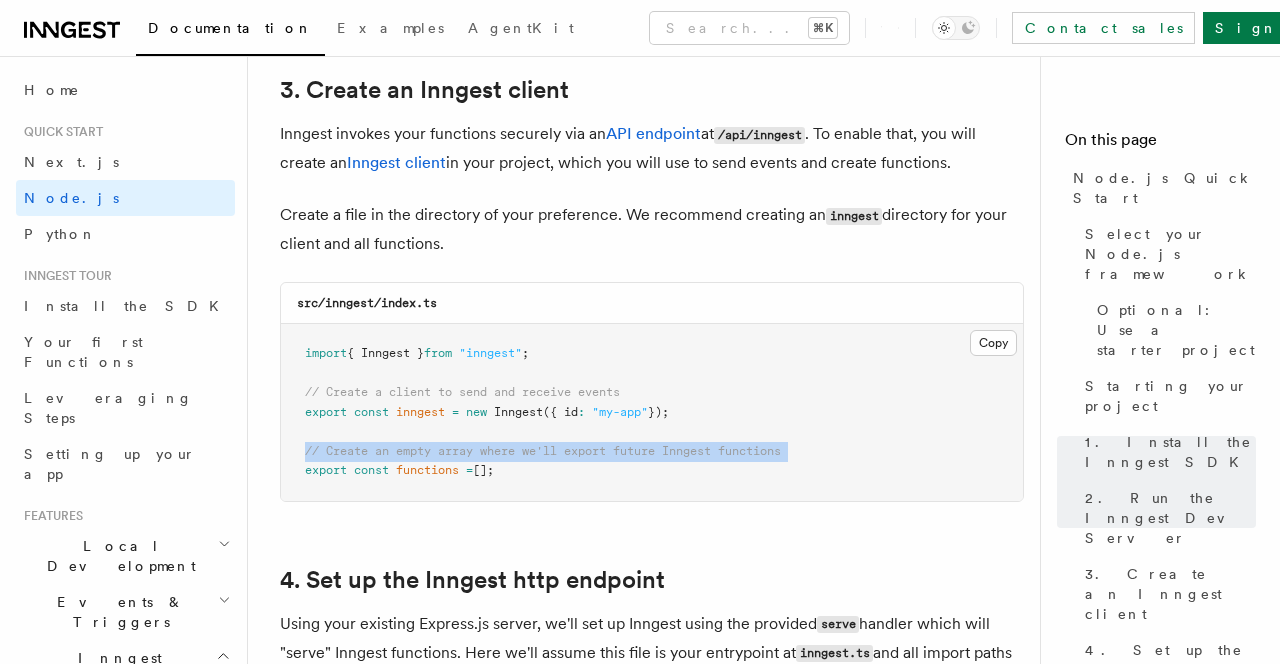 click on "// Create an empty array where we'll export future Inngest functions" at bounding box center [543, 451] 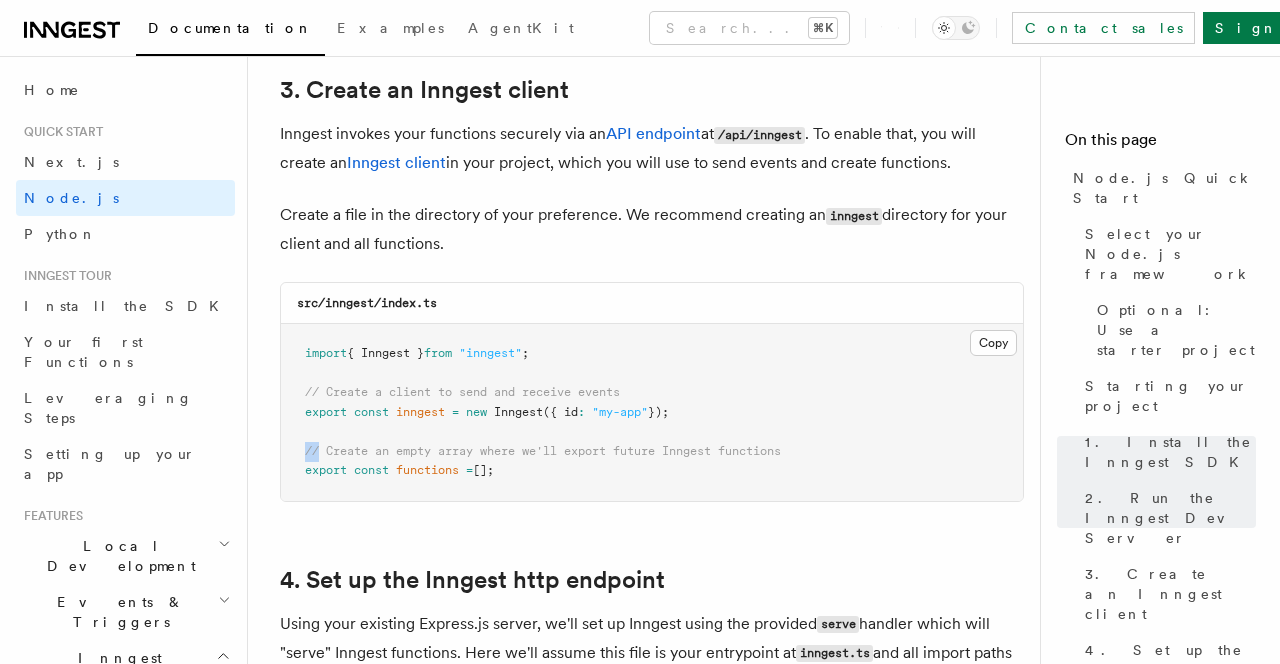 drag, startPoint x: 308, startPoint y: 418, endPoint x: 320, endPoint y: 417, distance: 12.0415945 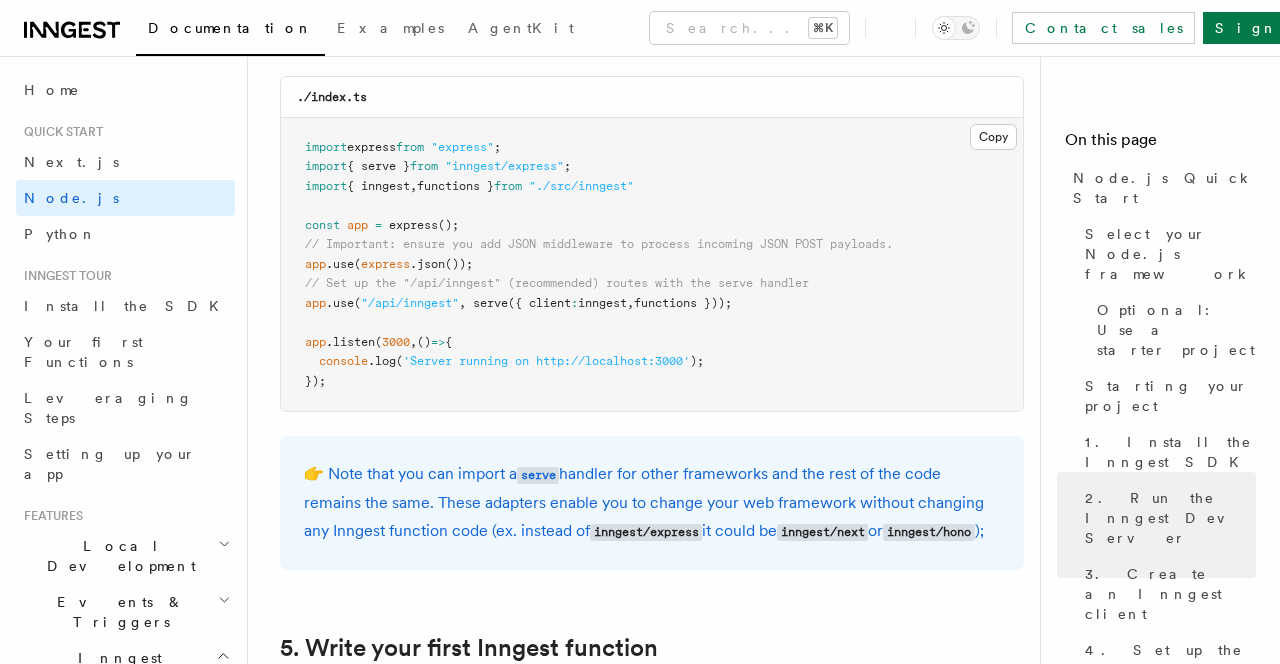scroll, scrollTop: 3221, scrollLeft: 0, axis: vertical 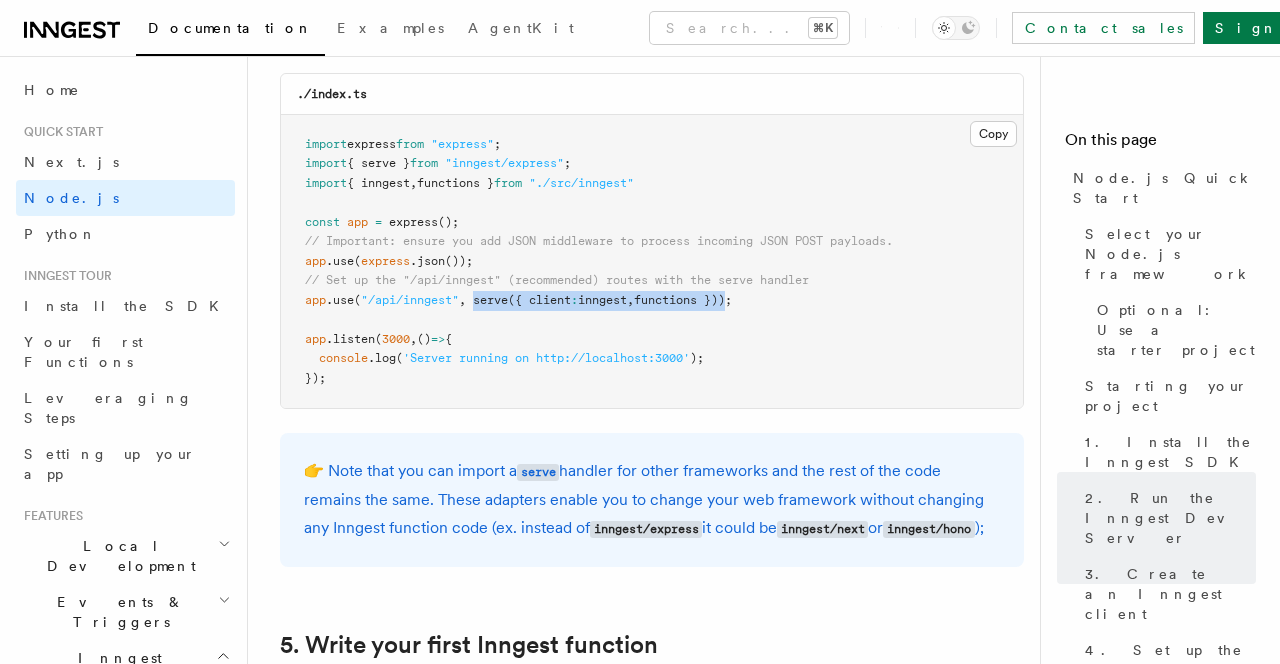 drag, startPoint x: 745, startPoint y: 258, endPoint x: 476, endPoint y: 259, distance: 269.00186 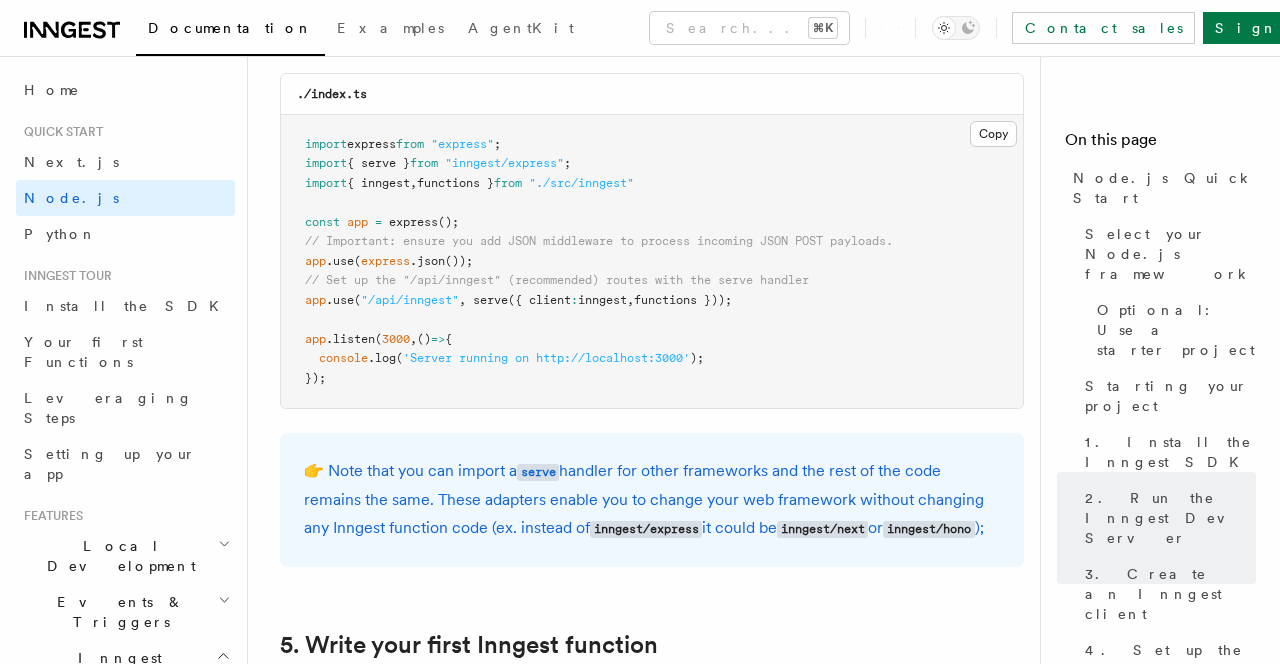 click on "import  express  from   "express" ;
import  { serve }  from   "inngest/express" ;
import  { inngest ,  functions }  from   "./src/inngest"
const   app   =   express ();
// Important: ensure you add JSON middleware to process incoming JSON POST payloads.
app .use ( express .json ());
// Set up the "/api/inngest" (recommended) routes with the serve handler
app .use ( "/api/inngest" ,   serve ({ client :  inngest ,  functions }));
app .listen ( 3000 ,  ()  =>  {
console .log ( 'Server running on http://localhost:3000' );
});" at bounding box center (652, 262) 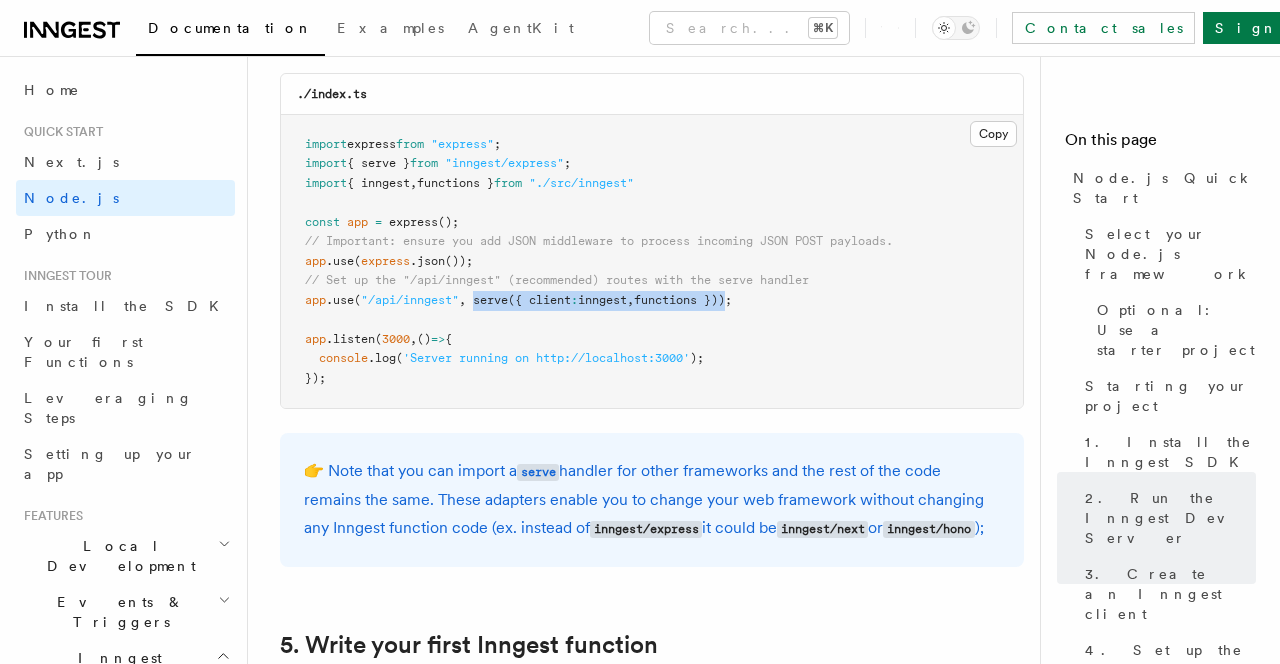 drag, startPoint x: 746, startPoint y: 261, endPoint x: 480, endPoint y: 264, distance: 266.0169 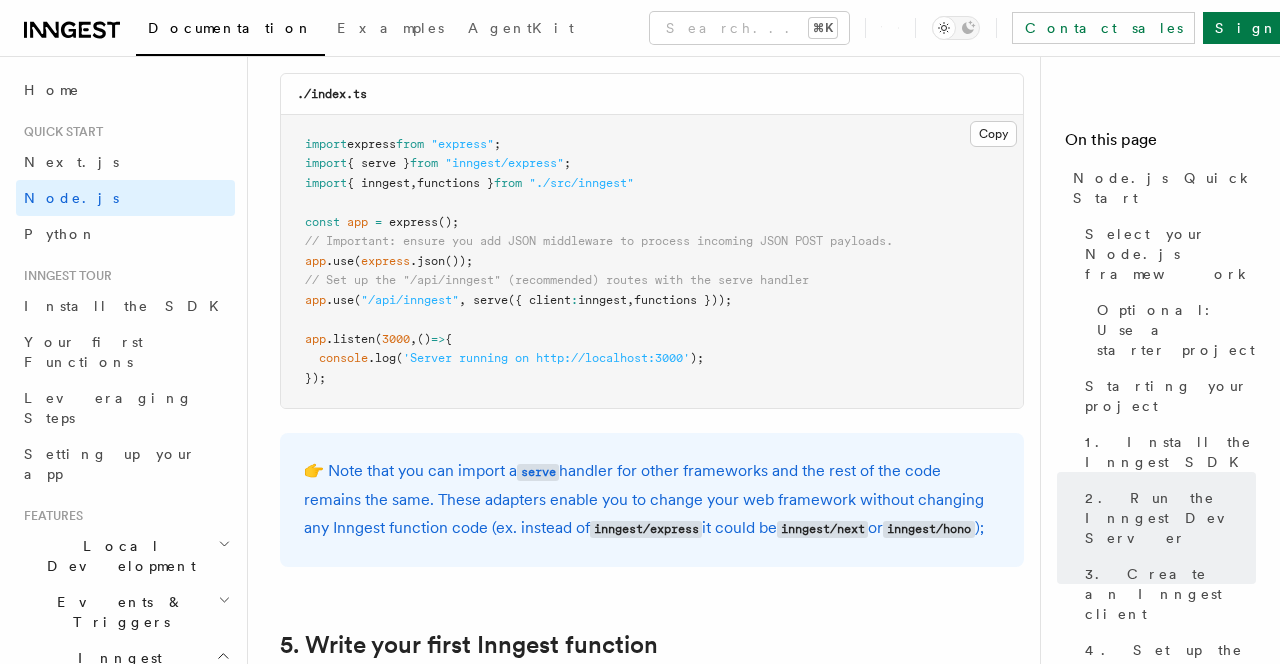 click on "import  express  from   "express" ;
import  { serve }  from   "inngest/express" ;
import  { inngest ,  functions }  from   "./src/inngest"
const   app   =   express ();
// Important: ensure you add JSON middleware to process incoming JSON POST payloads.
app .use ( express .json ());
// Set up the "/api/inngest" (recommended) routes with the serve handler
app .use ( "/api/inngest" ,   serve ({ client :  inngest ,  functions }));
app .listen ( 3000 ,  ()  =>  {
console .log ( 'Server running on http://localhost:3000' );
});" at bounding box center (652, 262) 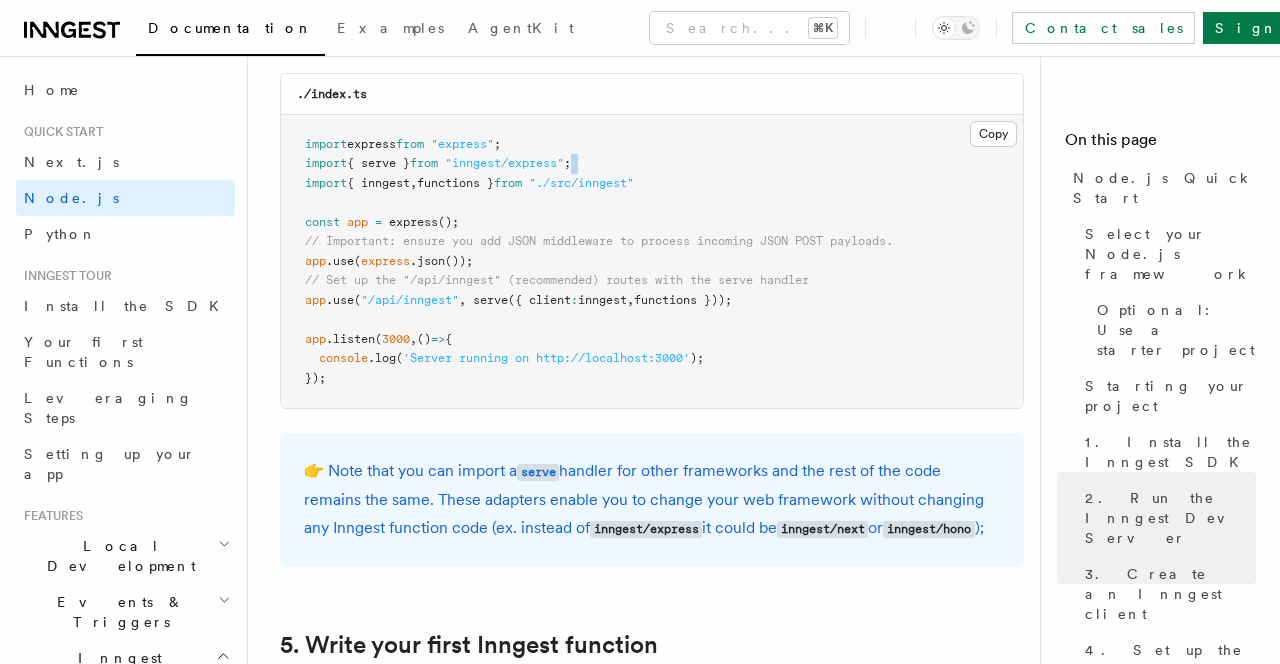 click on "import  express  from   "express" ;
import  { serve }  from   "inngest/express" ;
import  { inngest ,  functions }  from   "./src/inngest"
const   app   =   express ();
// Important: ensure you add JSON middleware to process incoming JSON POST payloads.
app .use ( express .json ());
// Set up the "/api/inngest" (recommended) routes with the serve handler
app .use ( "/api/inngest" ,   serve ({ client :  inngest ,  functions }));
app .listen ( 3000 ,  ()  =>  {
console .log ( 'Server running on http://localhost:3000' );
});" at bounding box center [652, 262] 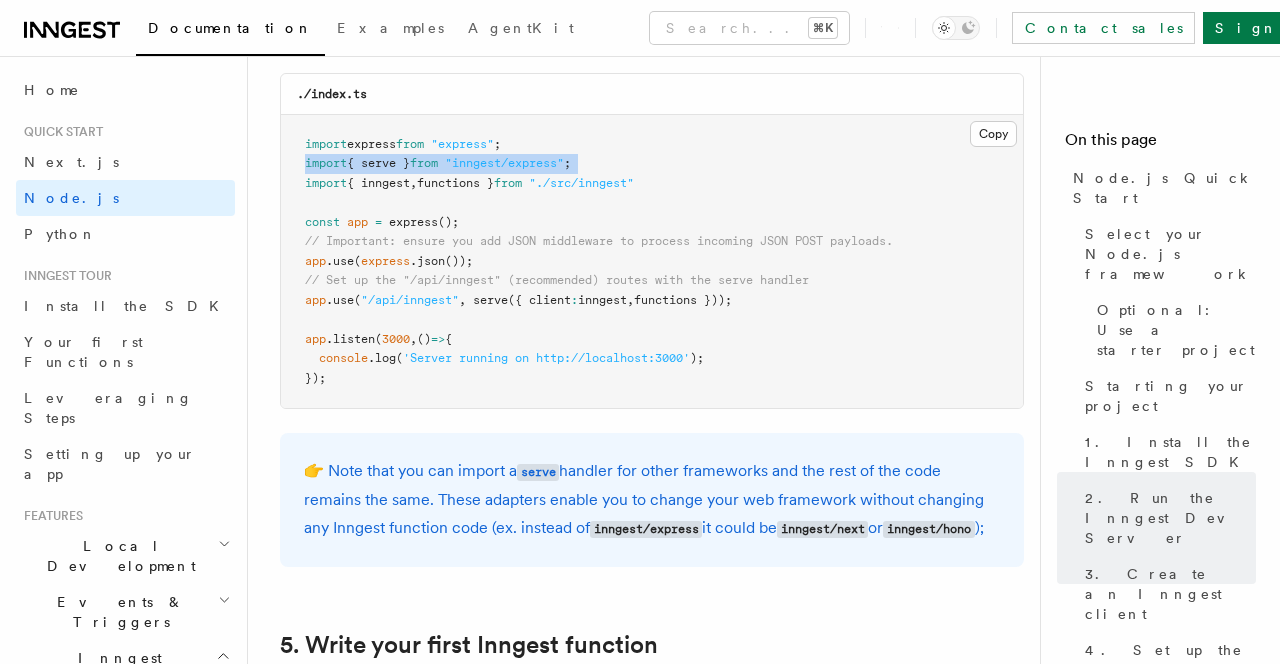 copy on "import  { serve }  from   "inngest/express" ;" 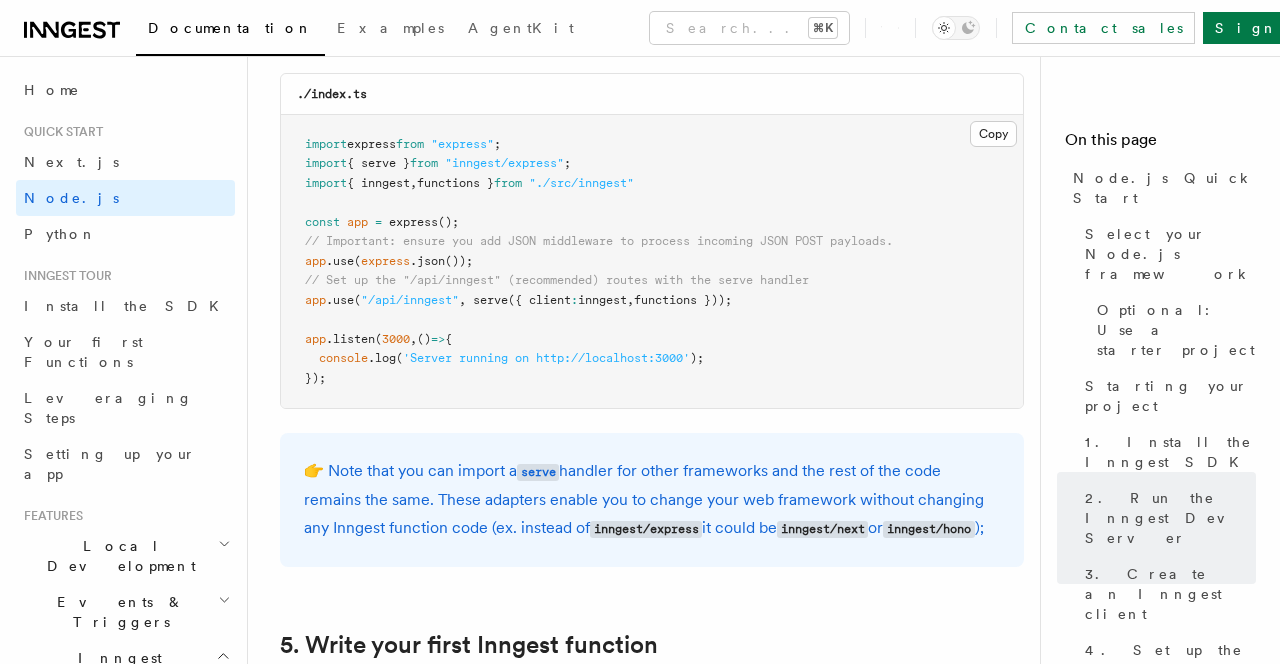 click on "import  express  from   "express" ;
import  { serve }  from   "inngest/express" ;
import  { inngest ,  functions }  from   "./src/inngest"
const   app   =   express ();
// Important: ensure you add JSON middleware to process incoming JSON POST payloads.
app .use ( express .json ());
// Set up the "/api/inngest" (recommended) routes with the serve handler
app .use ( "/api/inngest" ,   serve ({ client :  inngest ,  functions }));
app .listen ( 3000 ,  ()  =>  {
console .log ( 'Server running on http://localhost:3000' );
});" at bounding box center [652, 262] 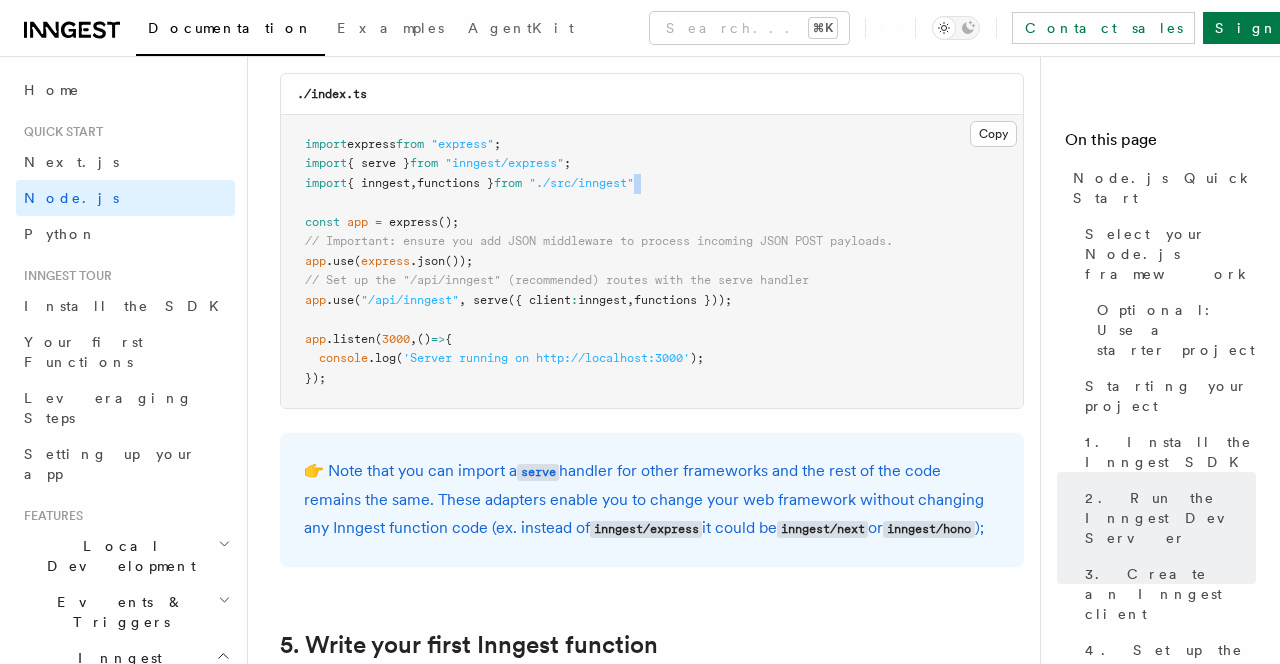 click on "import  express  from   "express" ;
import  { serve }  from   "inngest/express" ;
import  { inngest ,  functions }  from   "./src/inngest"
const   app   =   express ();
// Important: ensure you add JSON middleware to process incoming JSON POST payloads.
app .use ( express .json ());
// Set up the "/api/inngest" (recommended) routes with the serve handler
app .use ( "/api/inngest" ,   serve ({ client :  inngest ,  functions }));
app .listen ( 3000 ,  ()  =>  {
console .log ( 'Server running on http://localhost:3000' );
});" at bounding box center (652, 262) 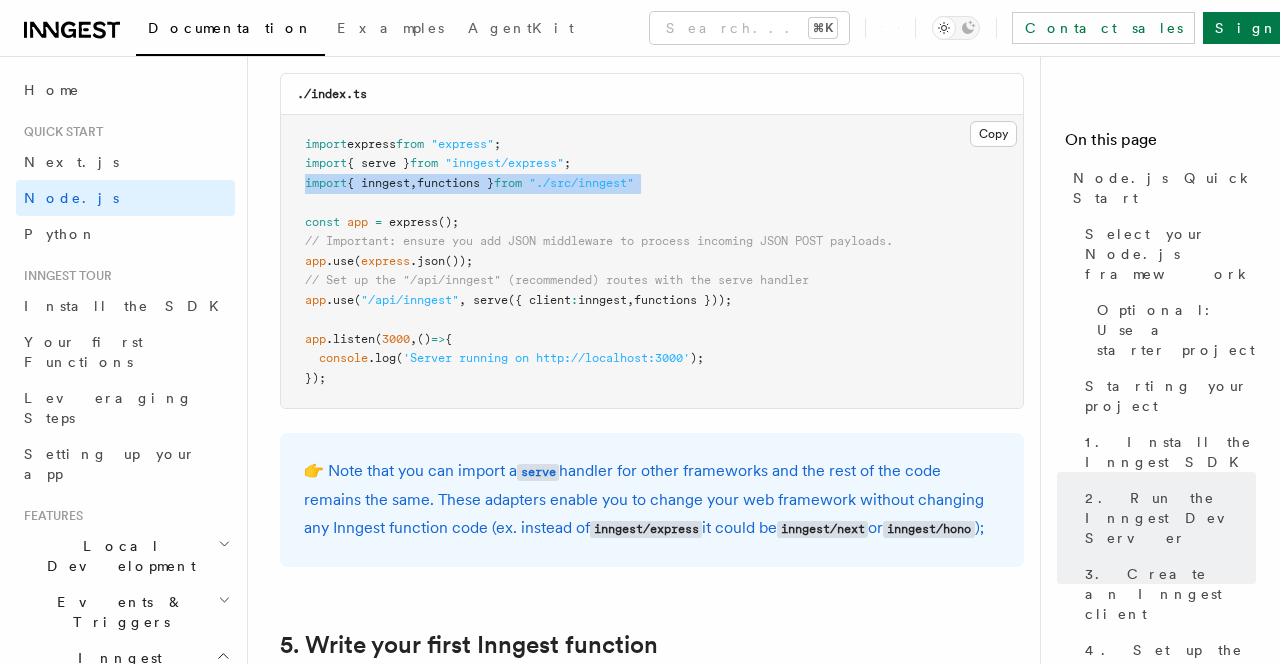 click on "import  express  from   "express" ;
import  { serve }  from   "inngest/express" ;
import  { inngest ,  functions }  from   "./src/inngest"
const   app   =   express ();
// Important: ensure you add JSON middleware to process incoming JSON POST payloads.
app .use ( express .json ());
// Set up the "/api/inngest" (recommended) routes with the serve handler
app .use ( "/api/inngest" ,   serve ({ client :  inngest ,  functions }));
app .listen ( 3000 ,  ()  =>  {
console .log ( 'Server running on http://localhost:3000' );
});" at bounding box center (652, 262) 